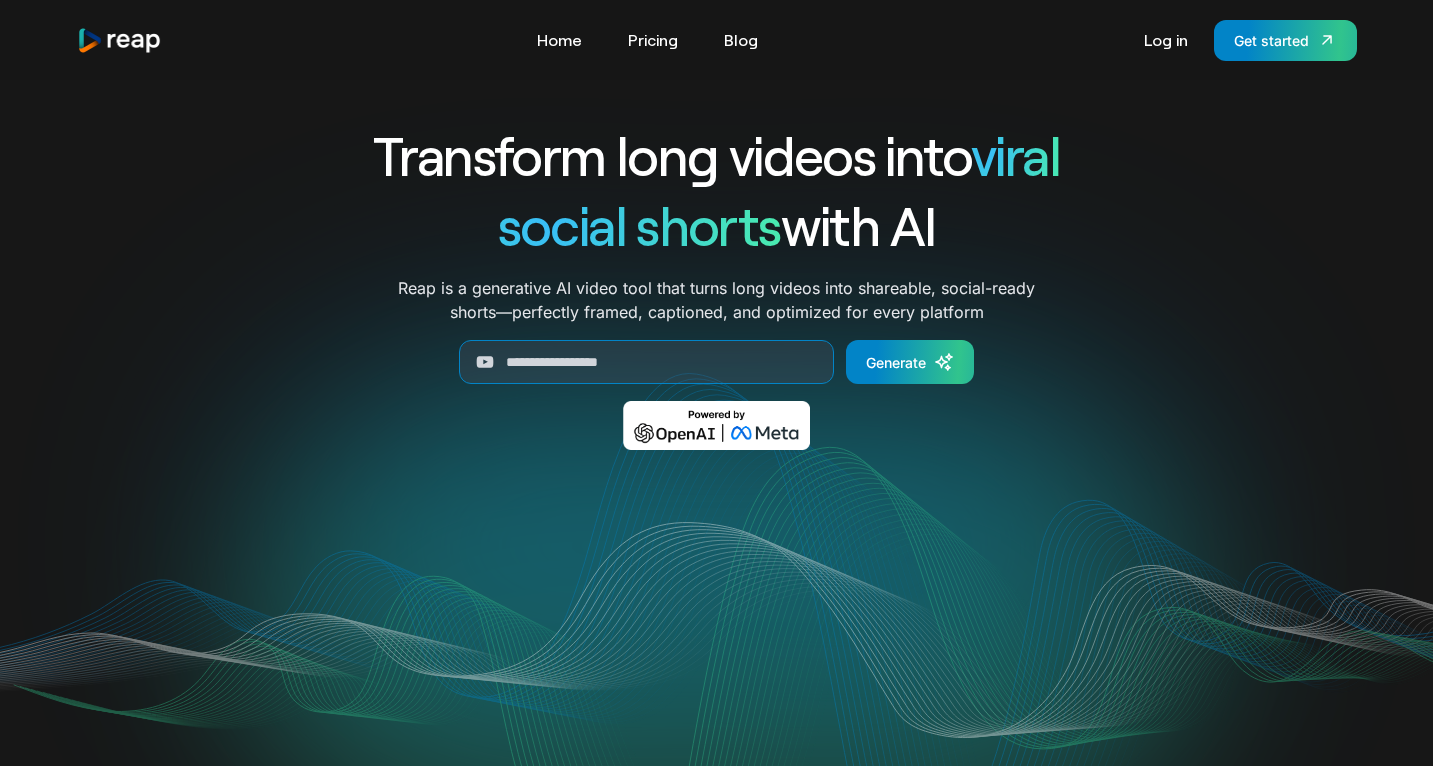 scroll, scrollTop: 0, scrollLeft: 0, axis: both 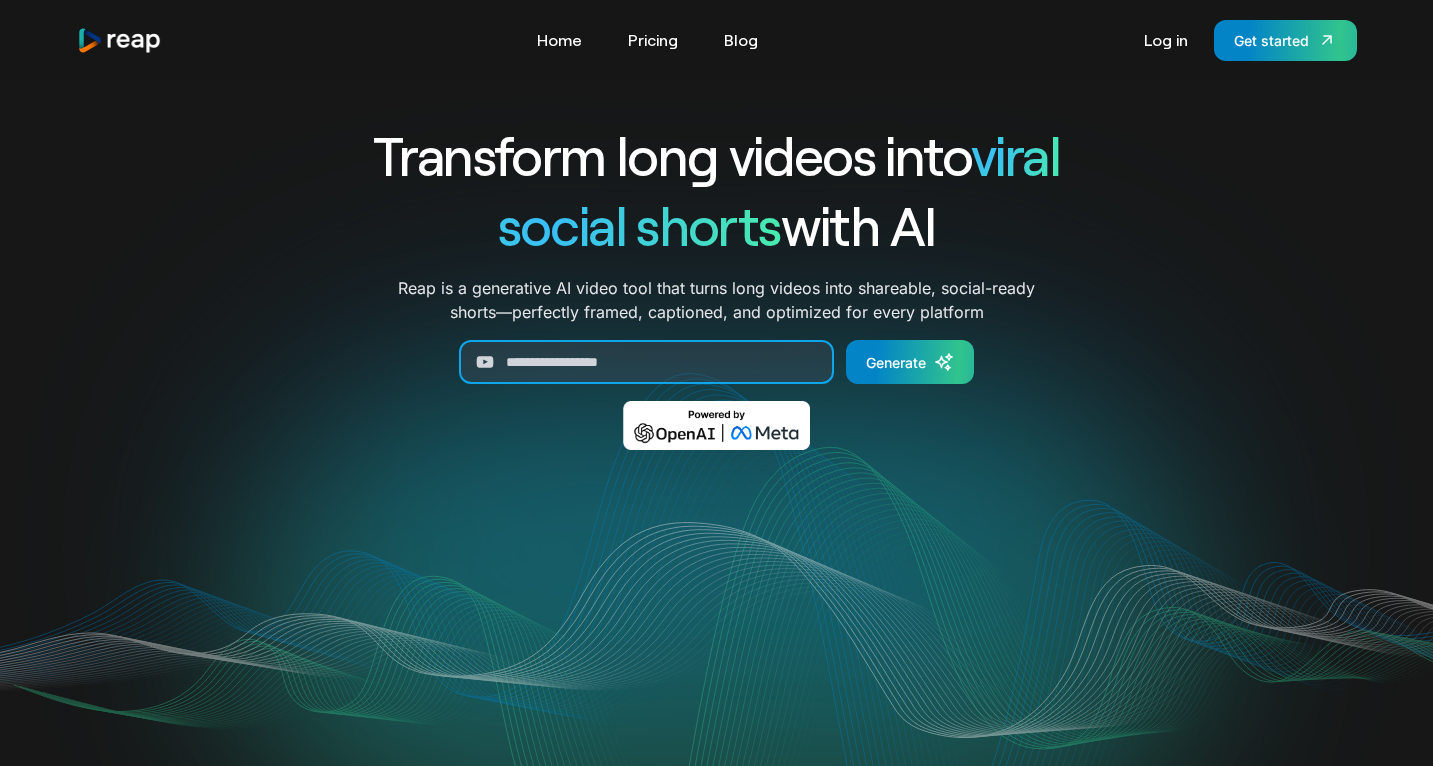 click at bounding box center [646, 362] 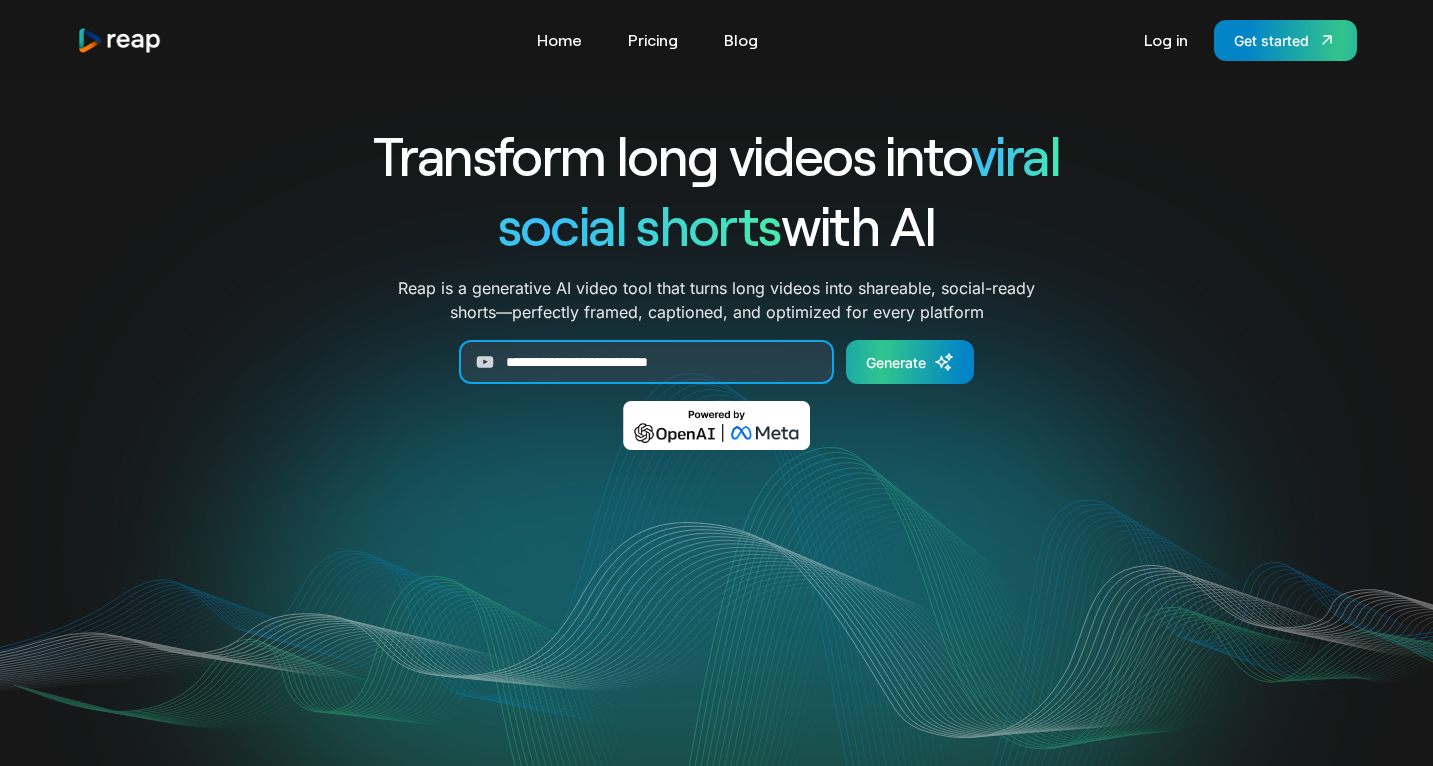 type on "**********" 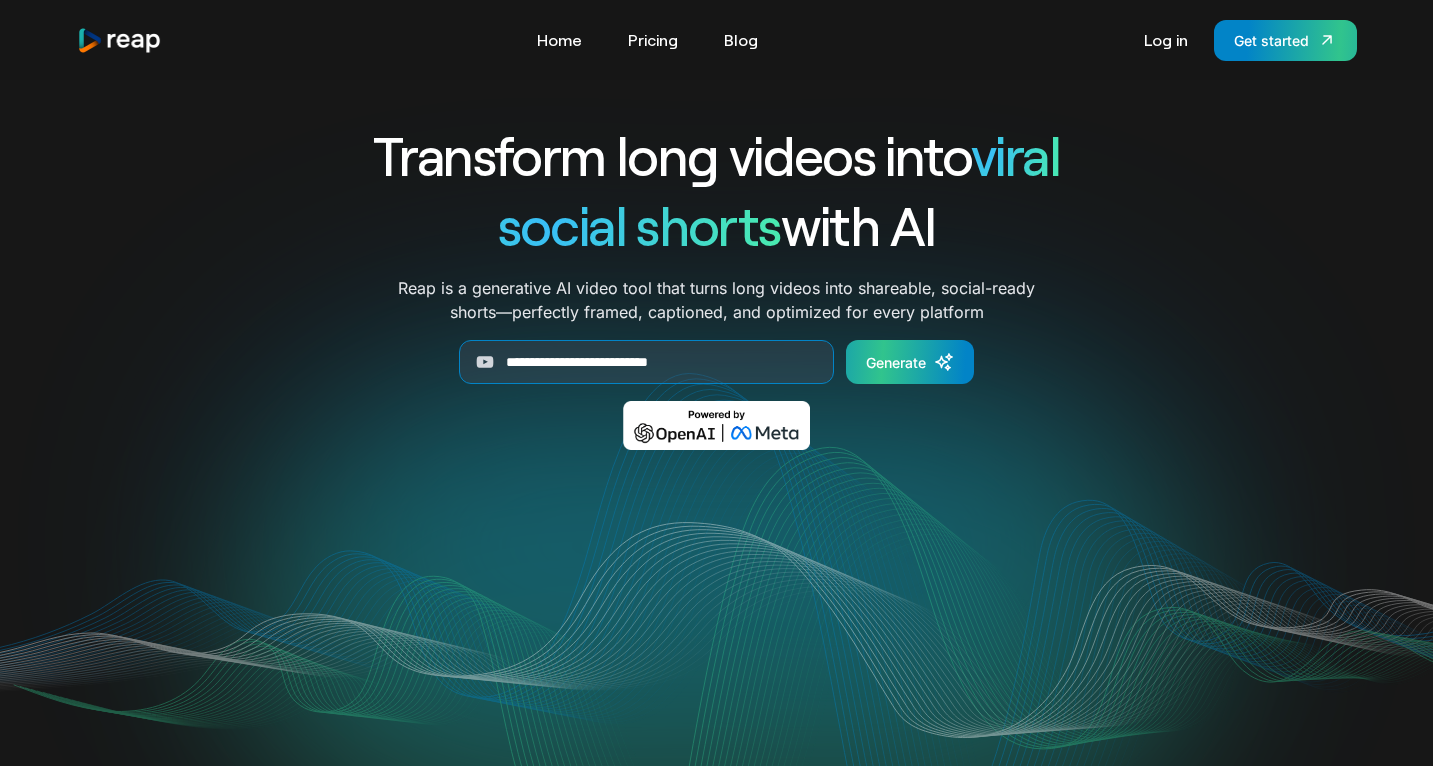 click on "Generate" at bounding box center (910, 362) 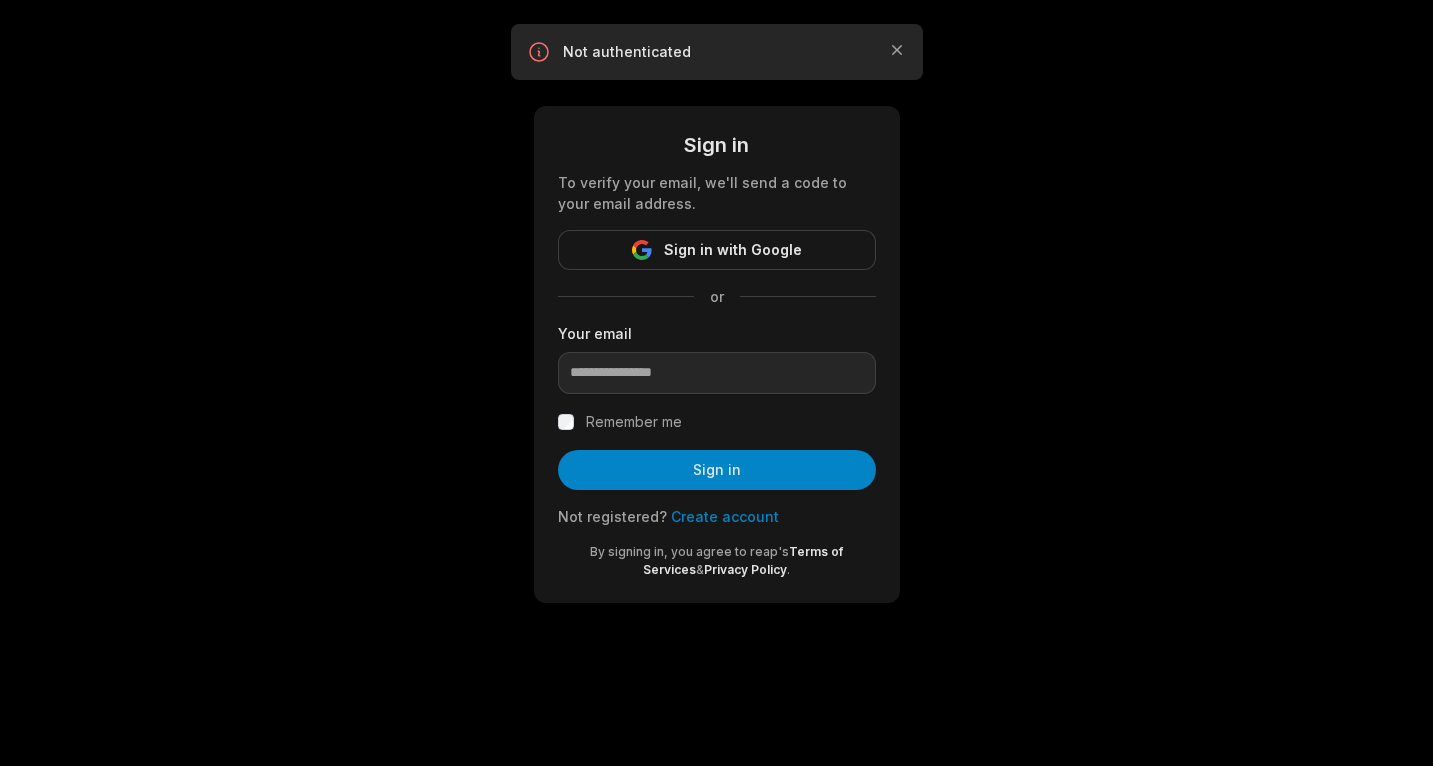 scroll, scrollTop: 0, scrollLeft: 0, axis: both 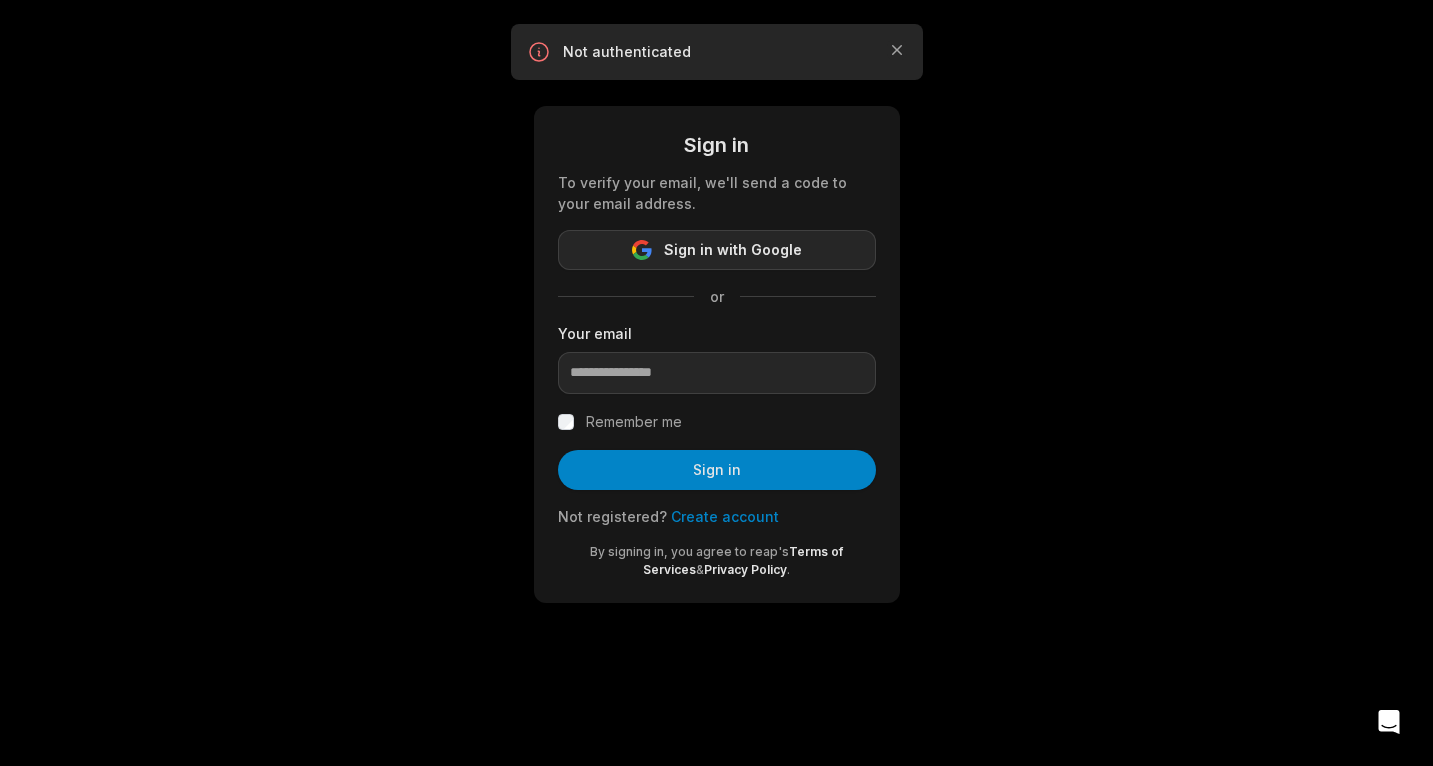 click on "Sign in with Google" at bounding box center (733, 250) 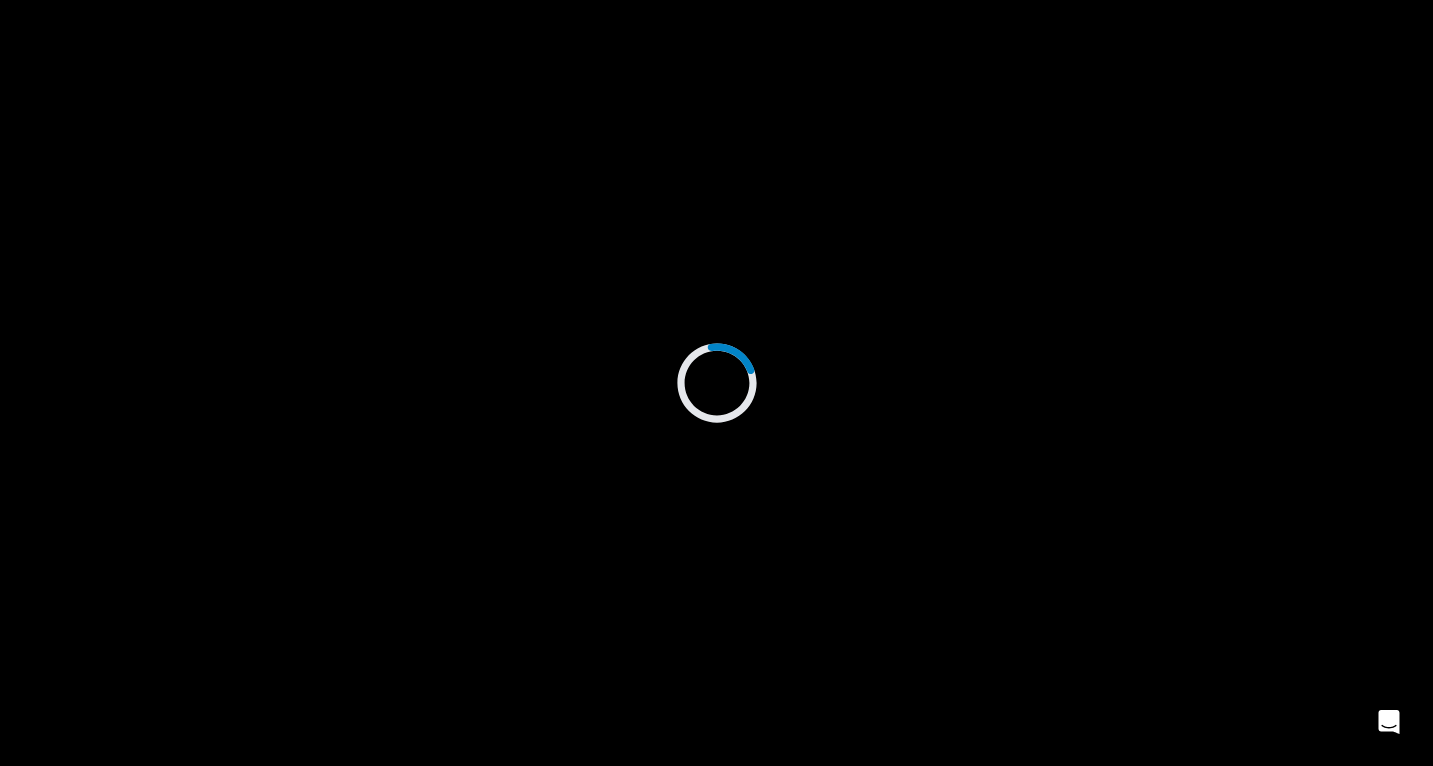 scroll, scrollTop: 0, scrollLeft: 0, axis: both 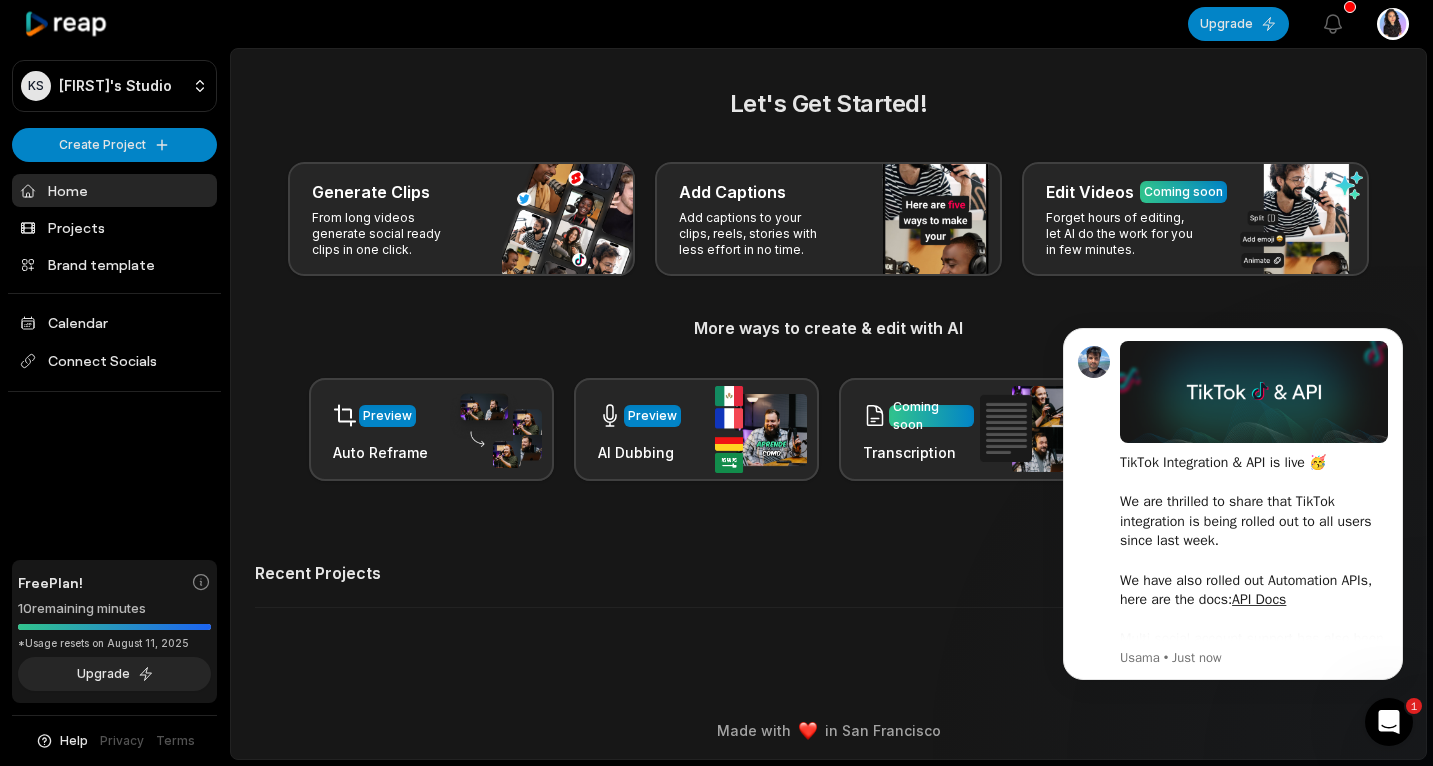 click on "Recent Projects View all" at bounding box center (828, 585) 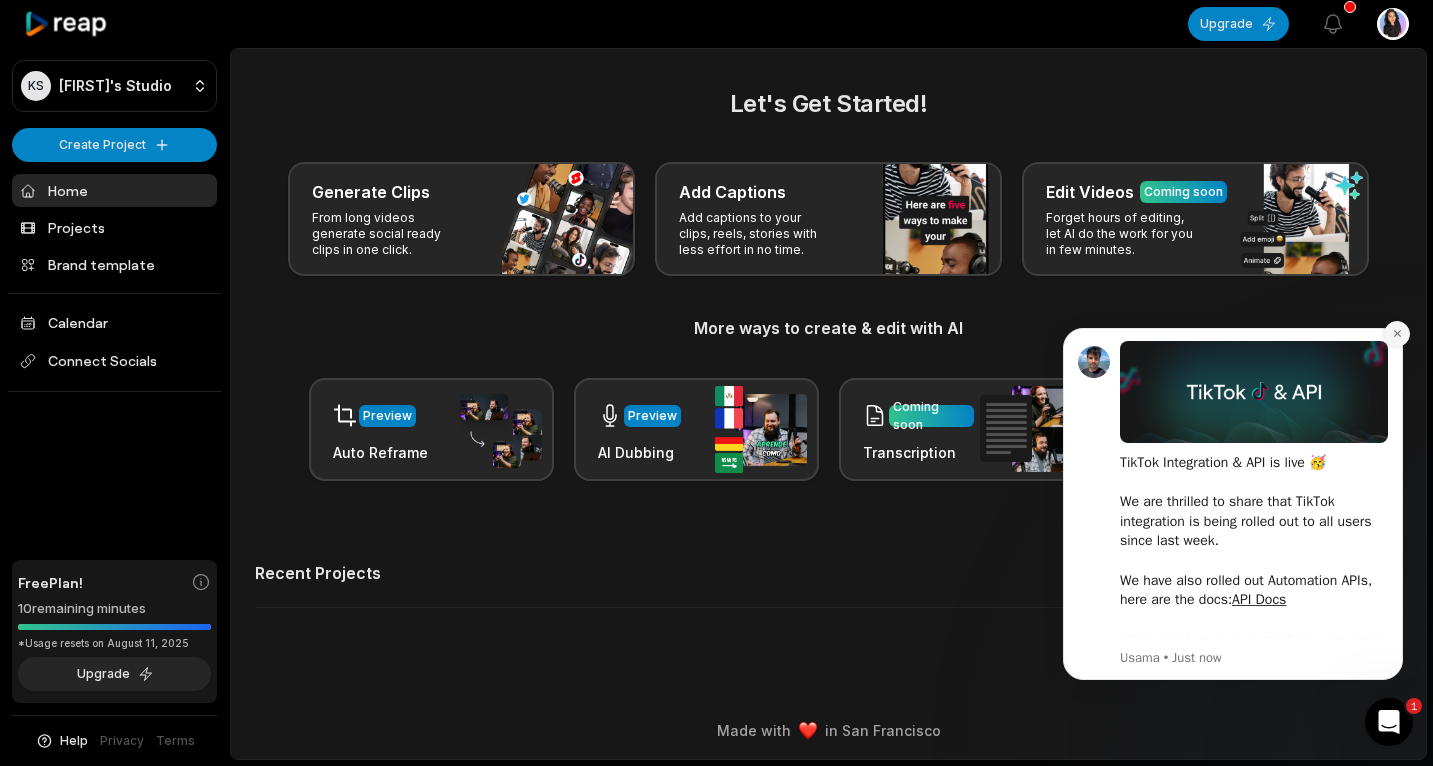 click 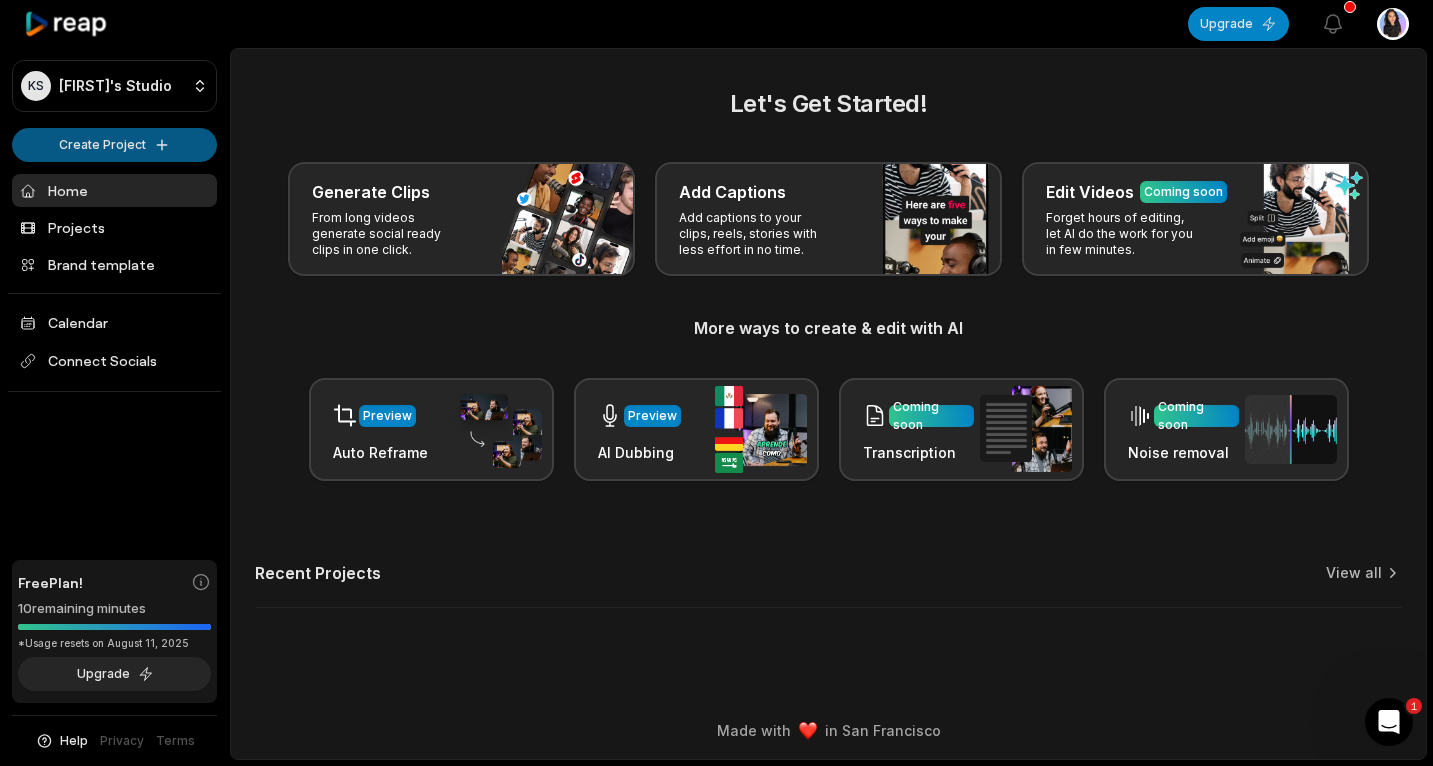 click on "KS Karishma's Studio Create Project Home Projects Brand template Calendar Connect Socials Free  Plan! 10  remaining minutes *Usage resets on August 11, 2025 Upgrade Help Privacy Terms Open sidebar Upgrade View notifications Open user menu   Let's Get Started! Generate Clips From long videos generate social ready clips in one click. Add Captions Add captions to your clips, reels, stories with less effort in no time. Edit Videos Coming soon Forget hours of editing, let AI do the work for you in few minutes. More ways to create & edit with AI Preview Auto Reframe Preview AI Dubbing Coming soon Transcription Coming soon Noise removal Recent Projects View all Made with   in San Francisco 1" at bounding box center (716, 383) 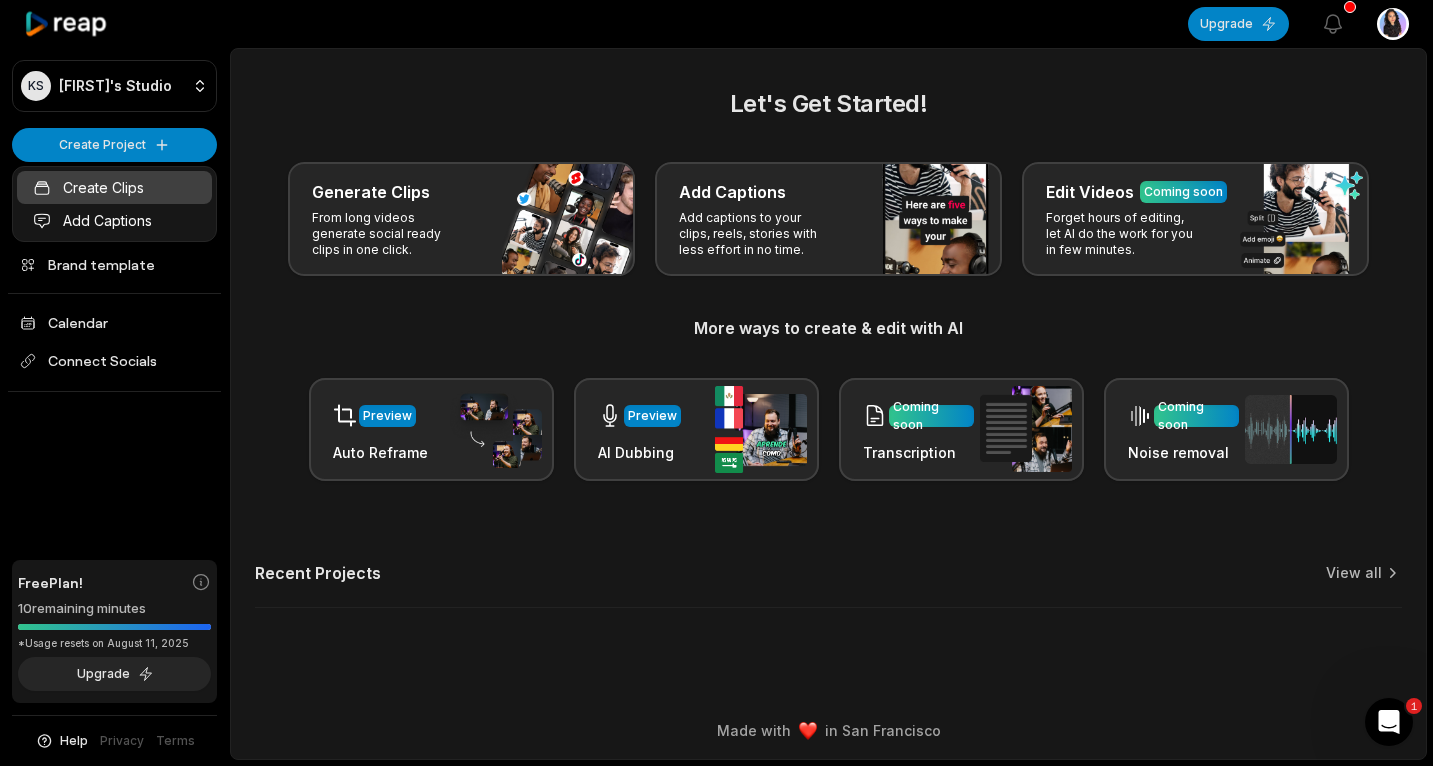 click on "Create Clips" at bounding box center (114, 187) 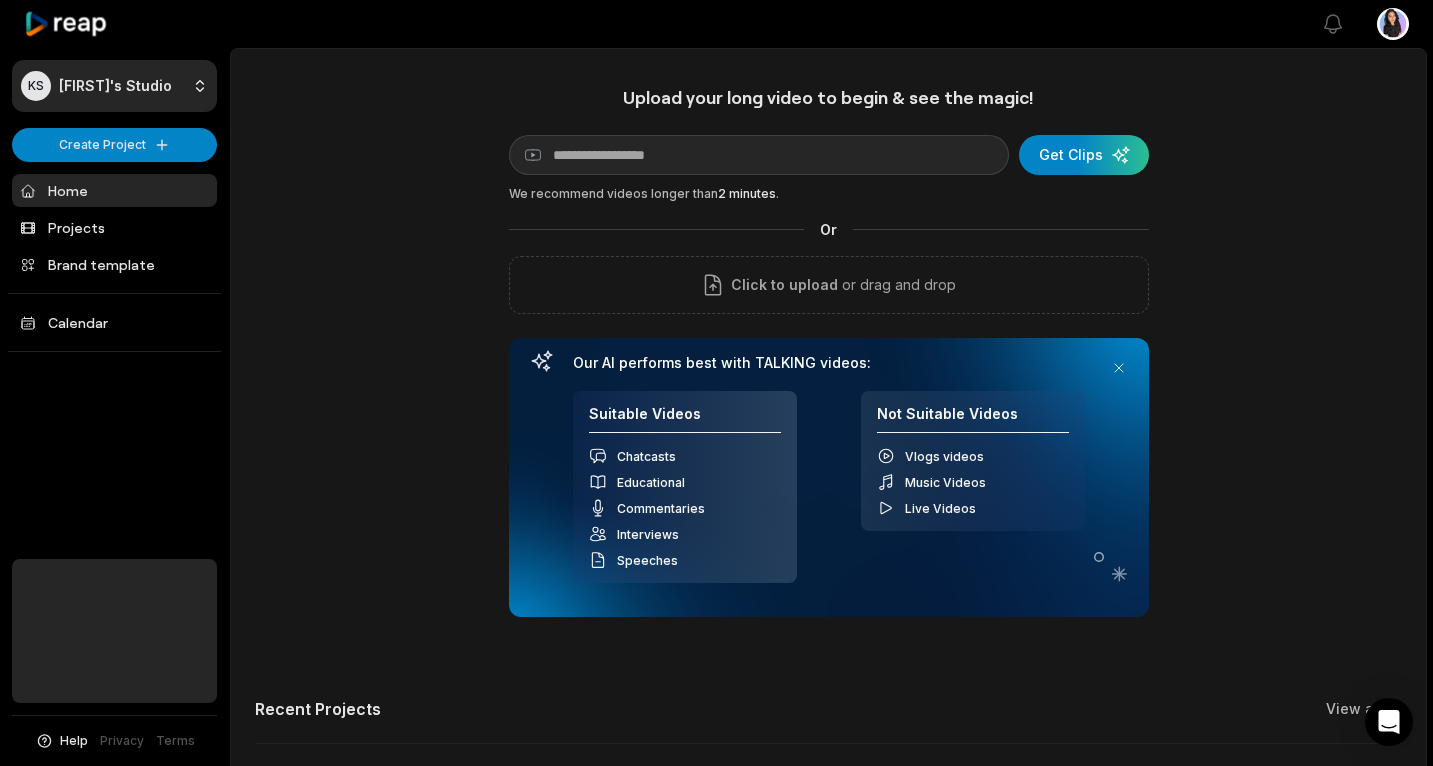 scroll, scrollTop: 0, scrollLeft: 0, axis: both 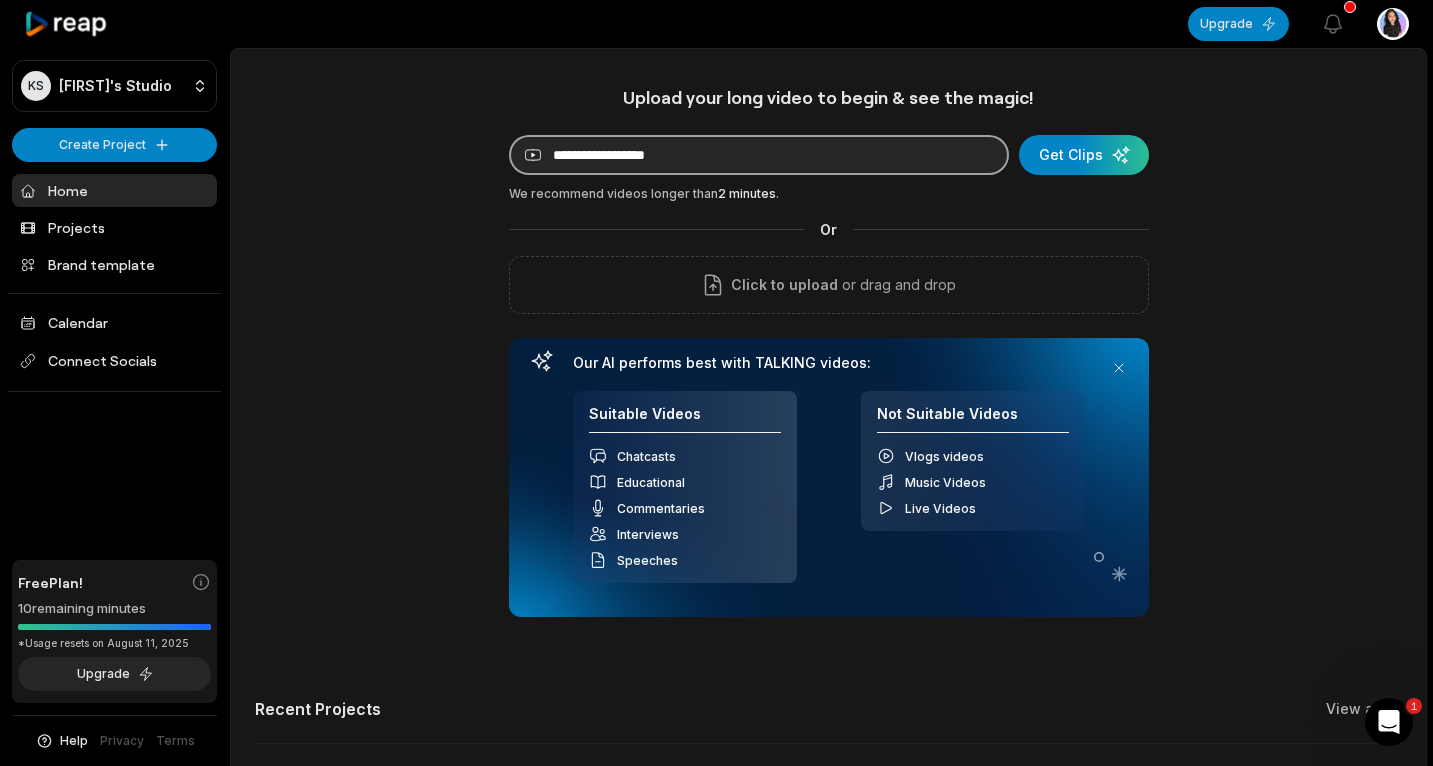 click at bounding box center (759, 155) 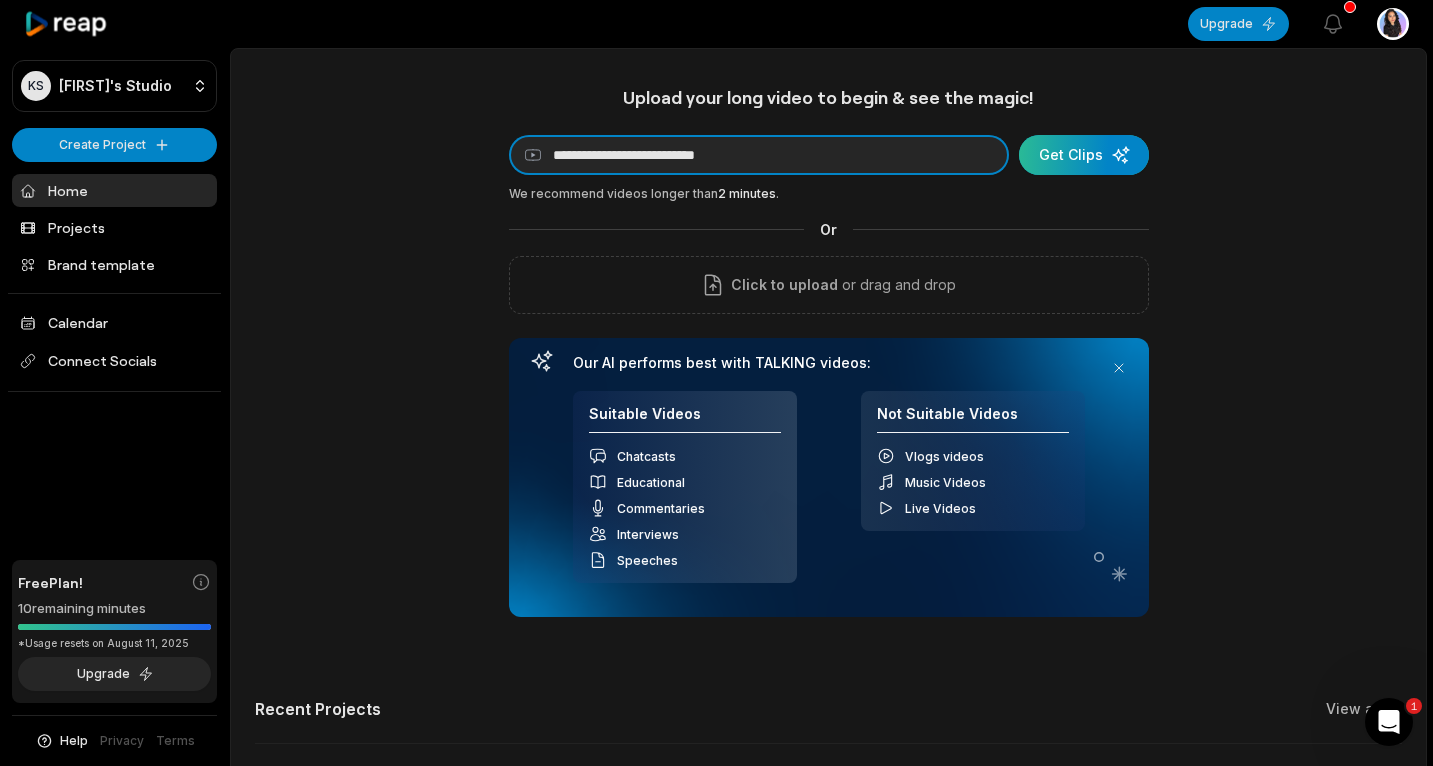 type on "**********" 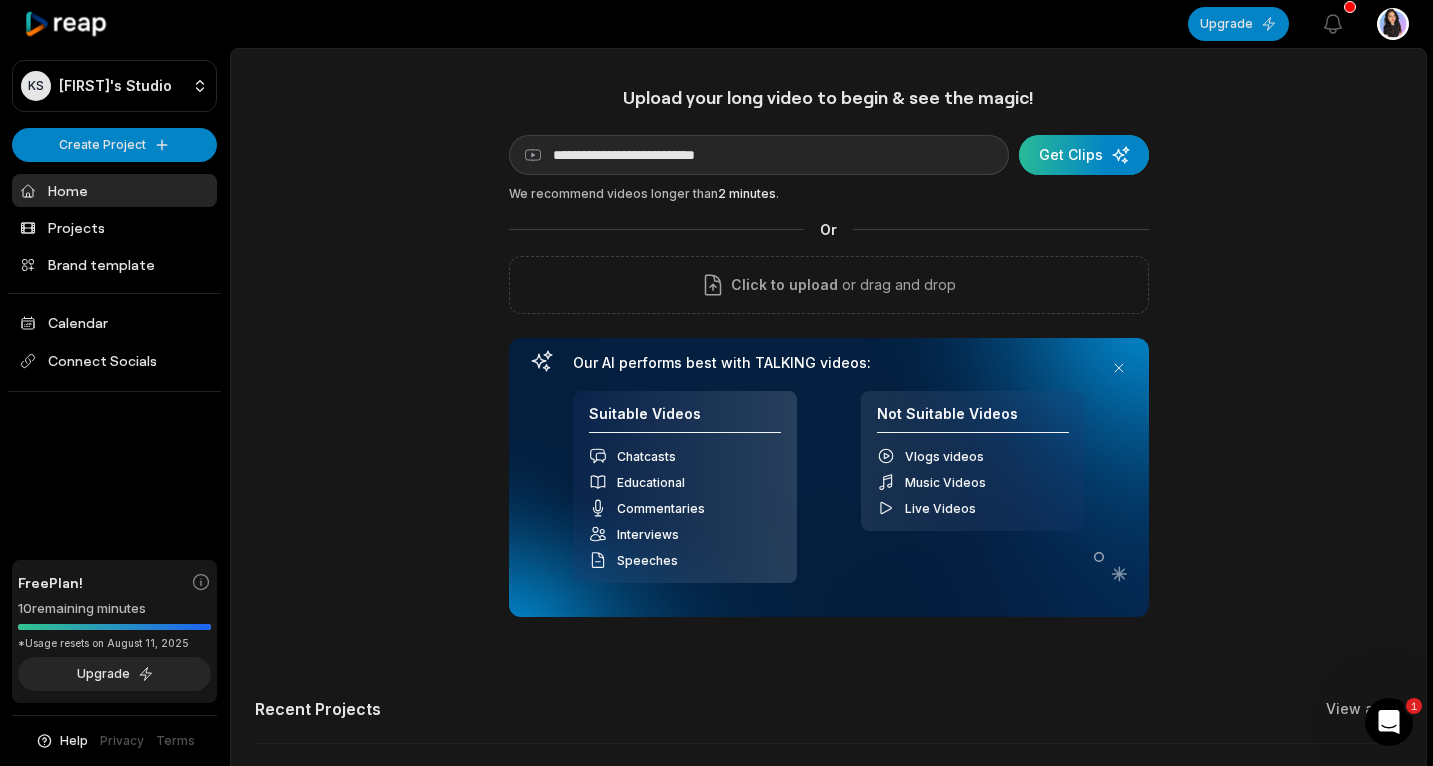click at bounding box center [1084, 155] 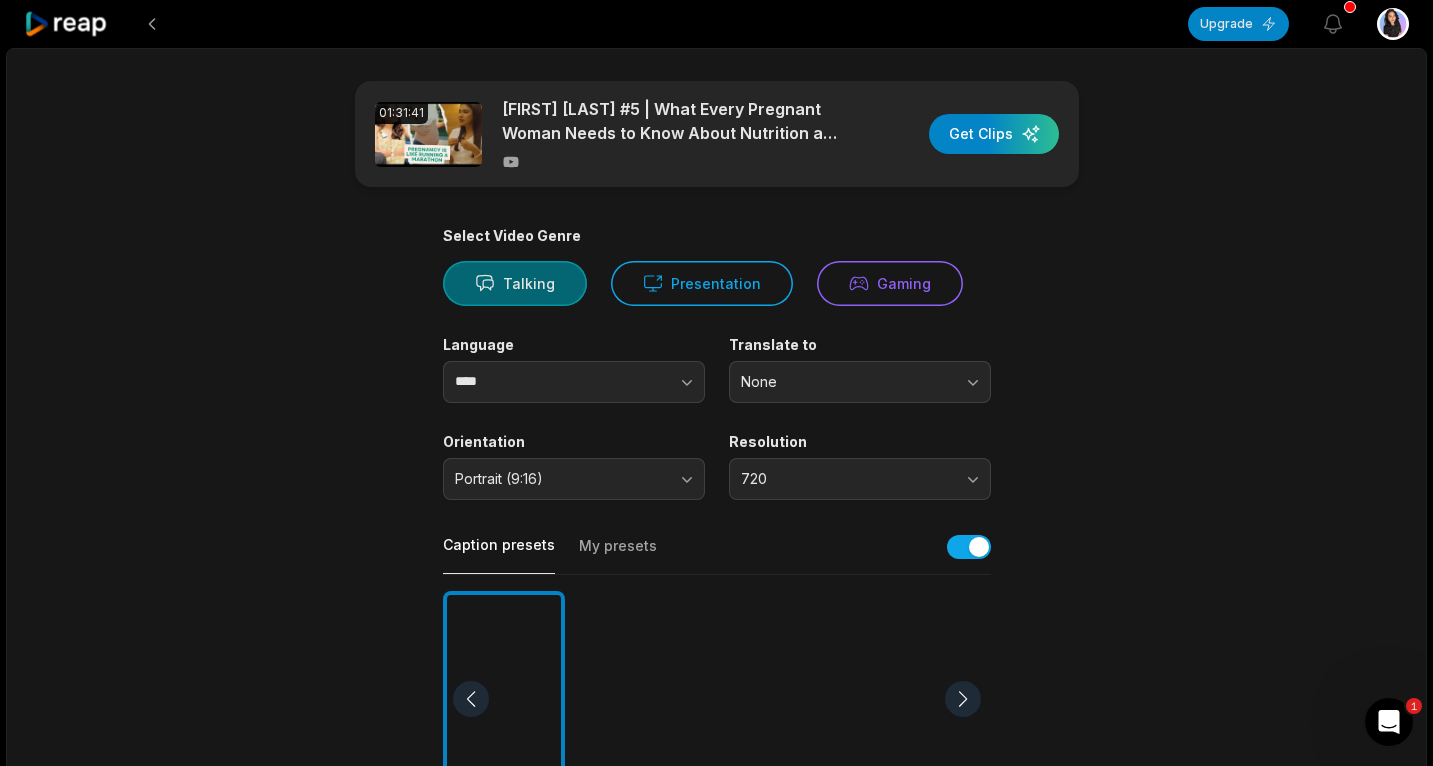 click 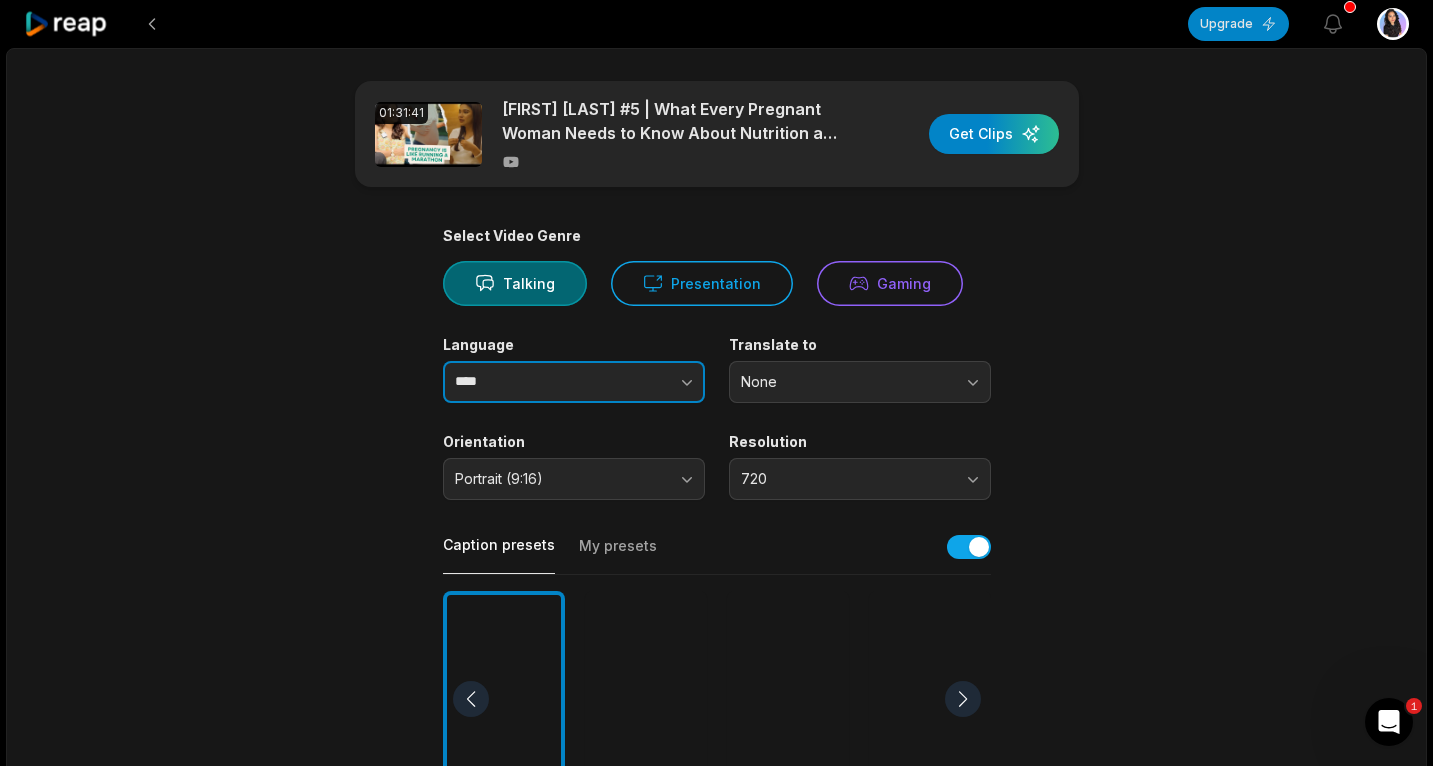 click at bounding box center (647, 382) 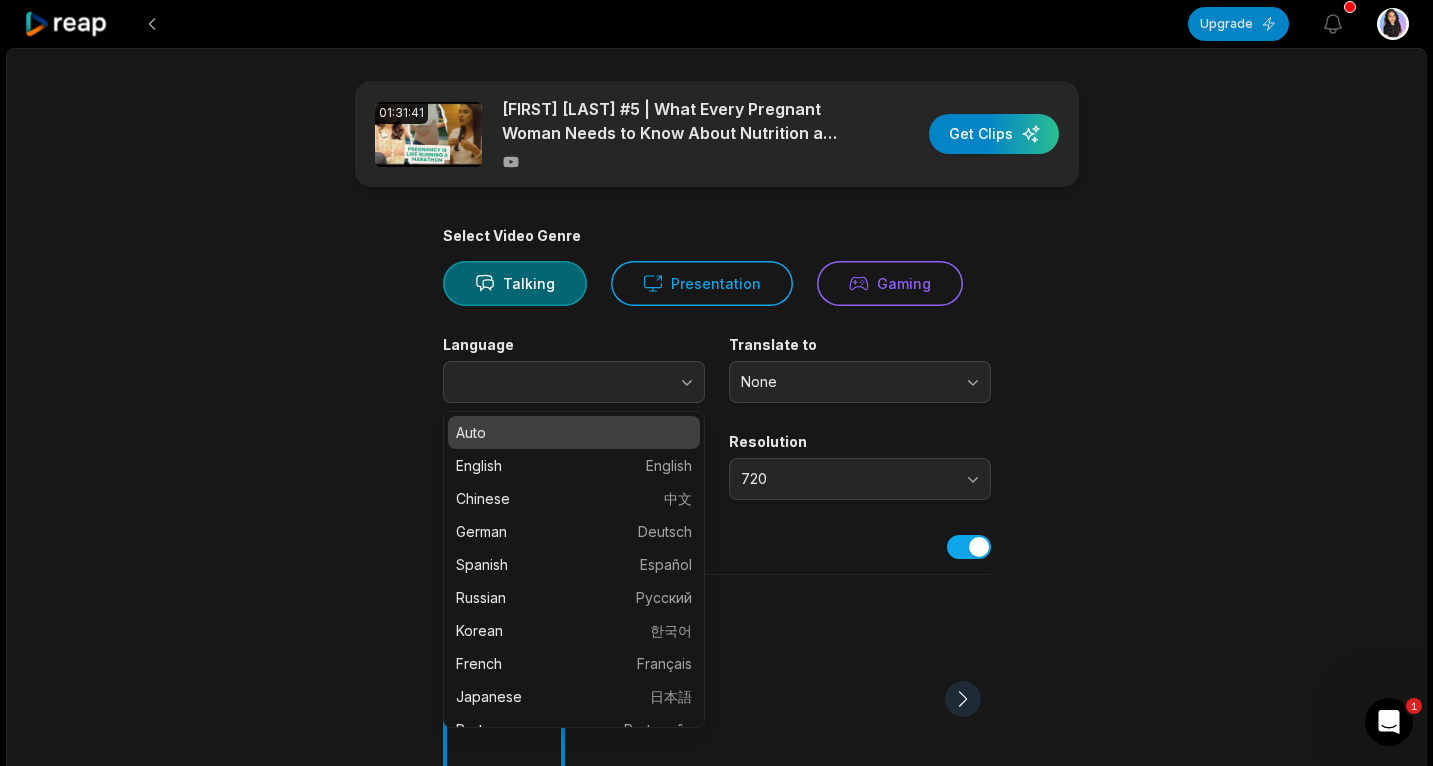 type on "****" 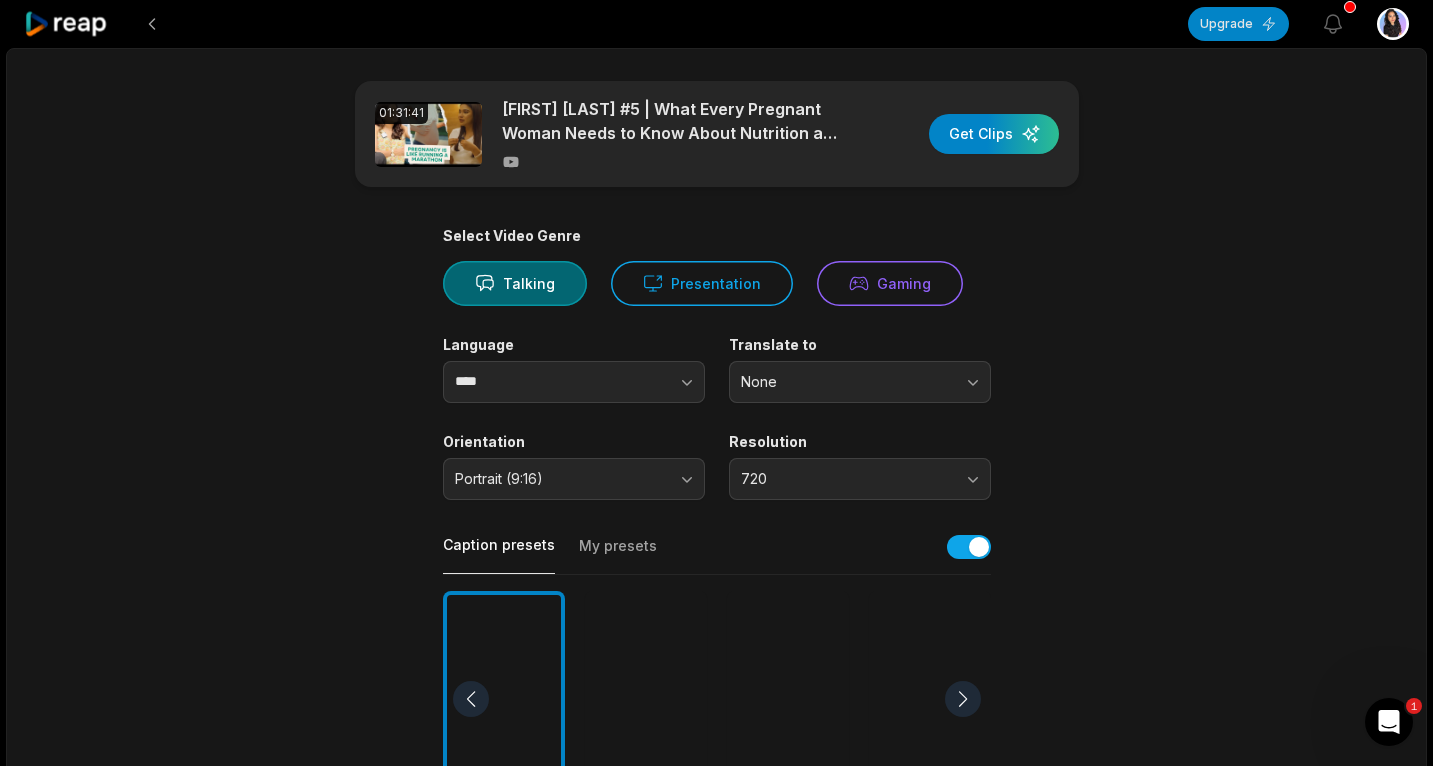 click on "01:31:41 [FIRST] [LAST] #5 | What Every Pregnant Woman Needs to Know About Nutrition and Mental Health Get Clips Select Video Genre Talking Presentation Gaming Language **** Translate to None Orientation Portrait (9:16) Resolution 720 Caption presets My presets Deep Diver Popping Beasty YC Playdate Pet Zen More Presets Processing Time Frame 00:00 01:31:41 Auto Clip Length <30s 30s-60s 60s-90s 90s-3min Clip Topics (optional) Add specific topics that you want AI to clip from the video." at bounding box center (717, 693) 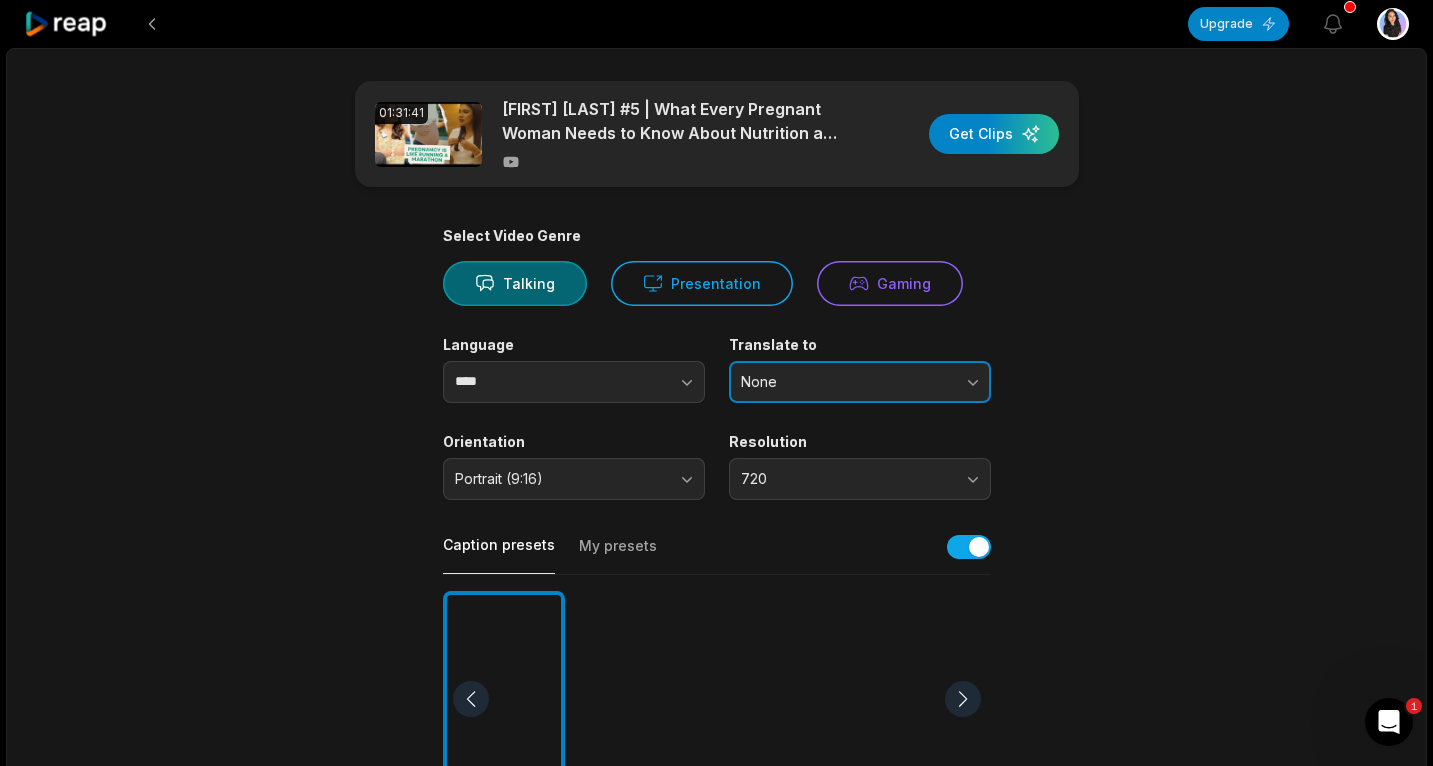 click on "None" at bounding box center [846, 382] 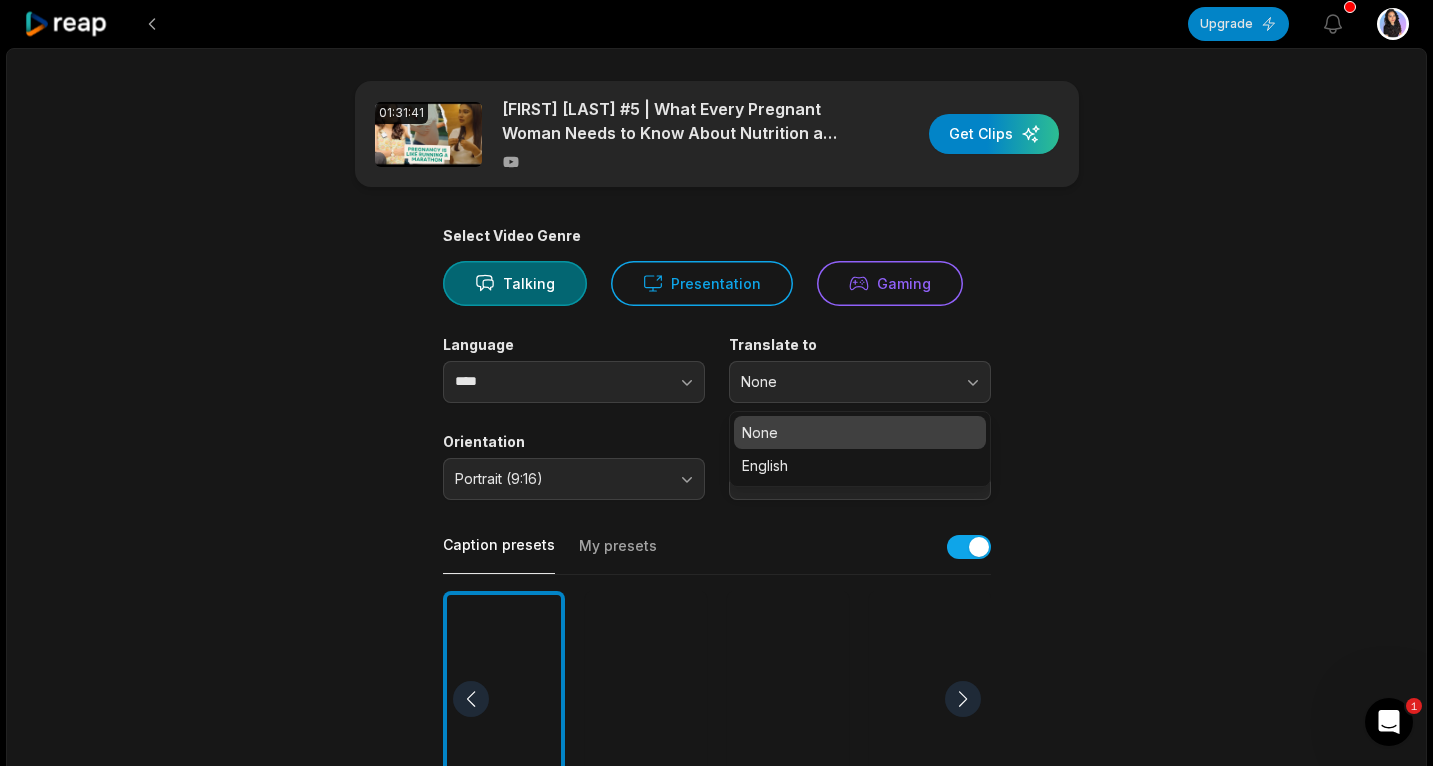 click on "01:31:41 [FIRST] [LAST] #5 | What Every Pregnant Woman Needs to Know About Nutrition and Mental Health Get Clips Select Video Genre Talking Presentation Gaming Language **** Translate to None None English Orientation Portrait (9:16) Resolution 720 Caption presets My presets Deep Diver Popping Beasty YC Playdate Pet Zen More Presets Processing Time Frame 00:00 01:31:41 Auto Clip Length <30s 30s-60s 60s-90s 90s-3min Clip Topics (optional) Add specific topics that you want AI to clip from the video." at bounding box center (717, 693) 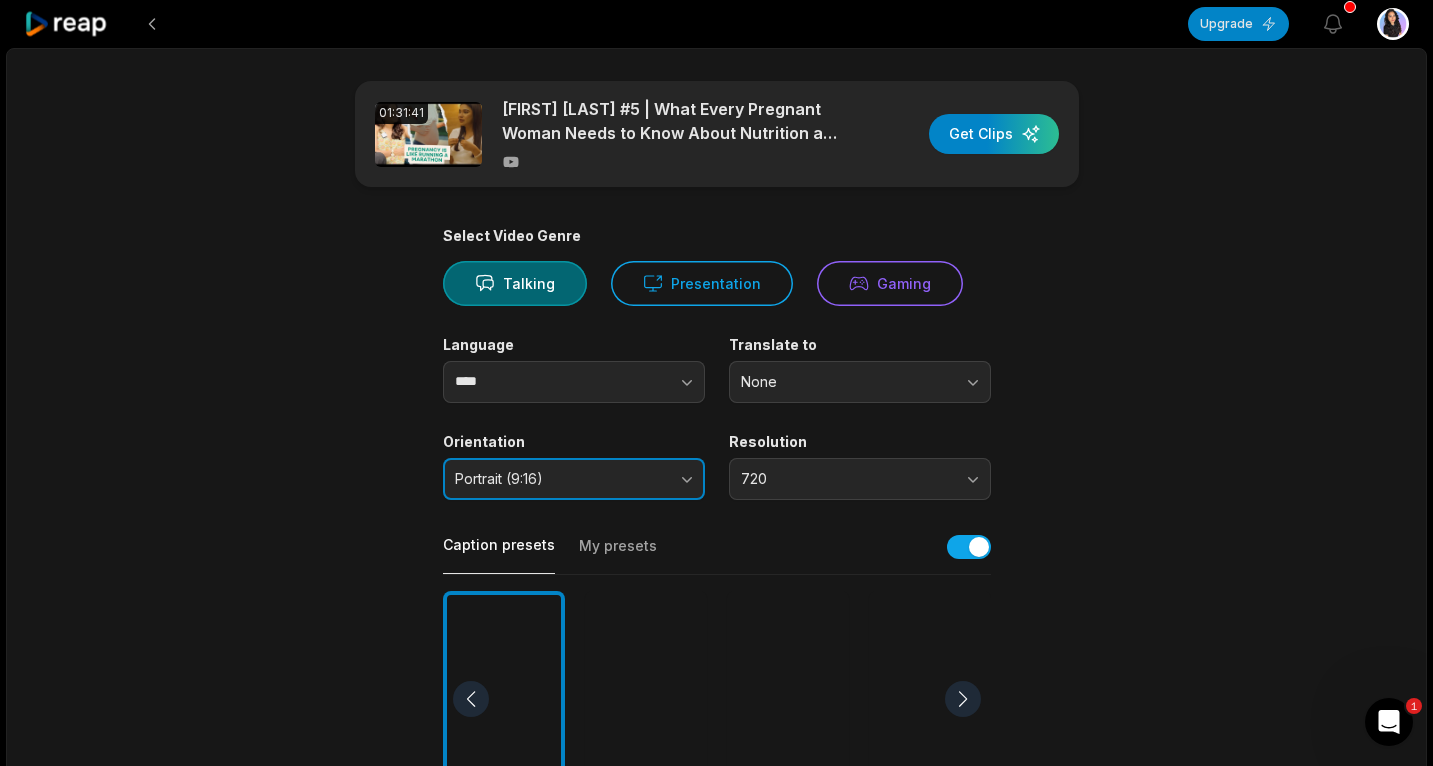 click on "Portrait (9:16)" at bounding box center (574, 479) 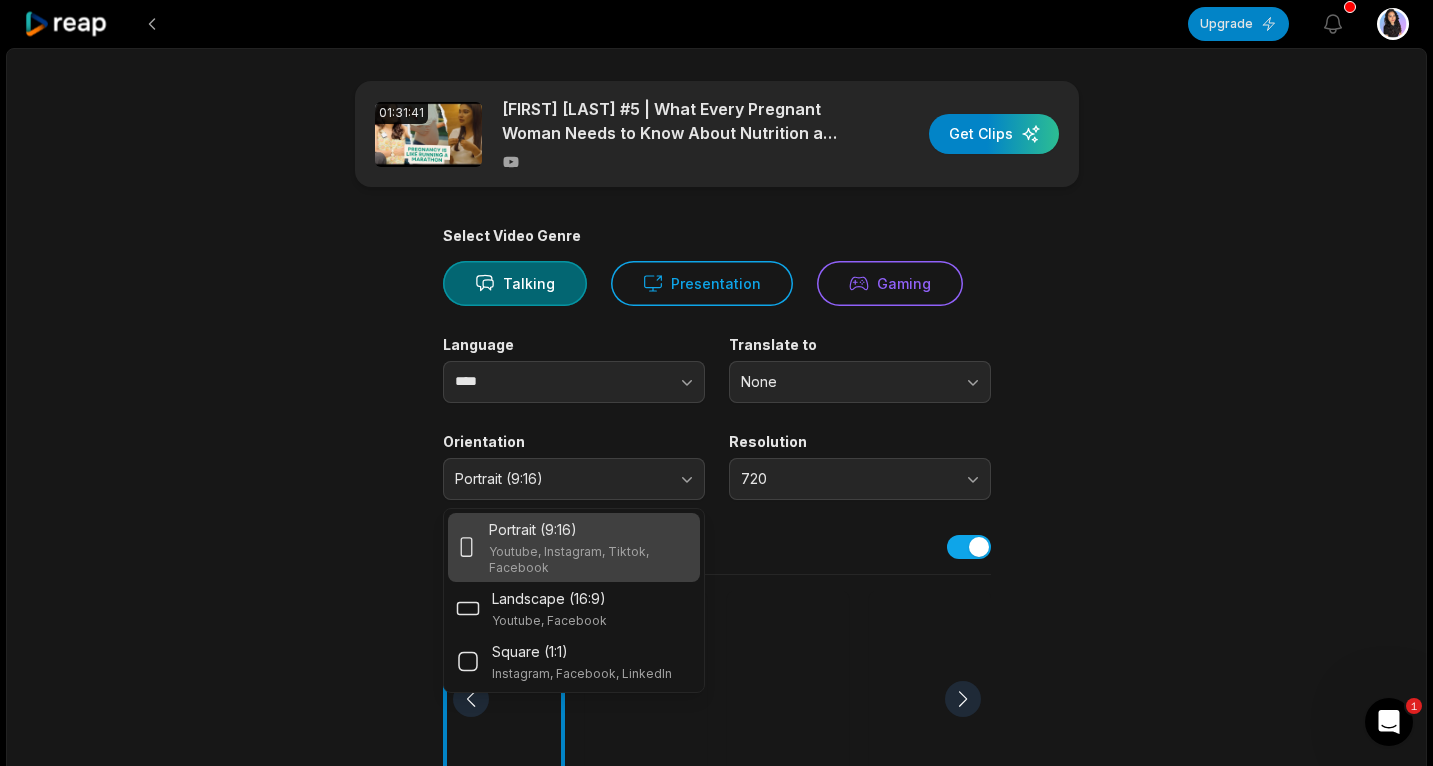 click on "Portrait (9:16)" at bounding box center [590, 529] 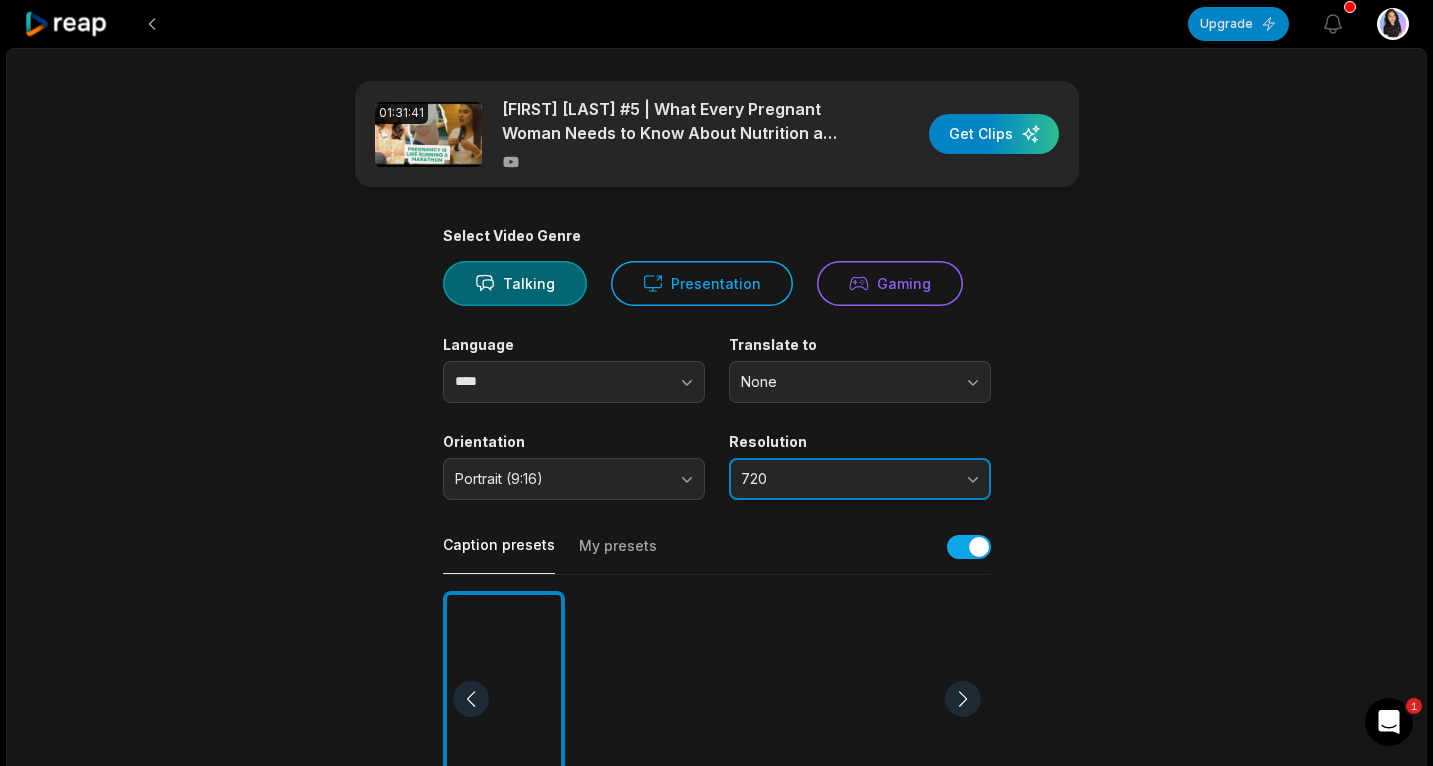 click on "720" at bounding box center [860, 479] 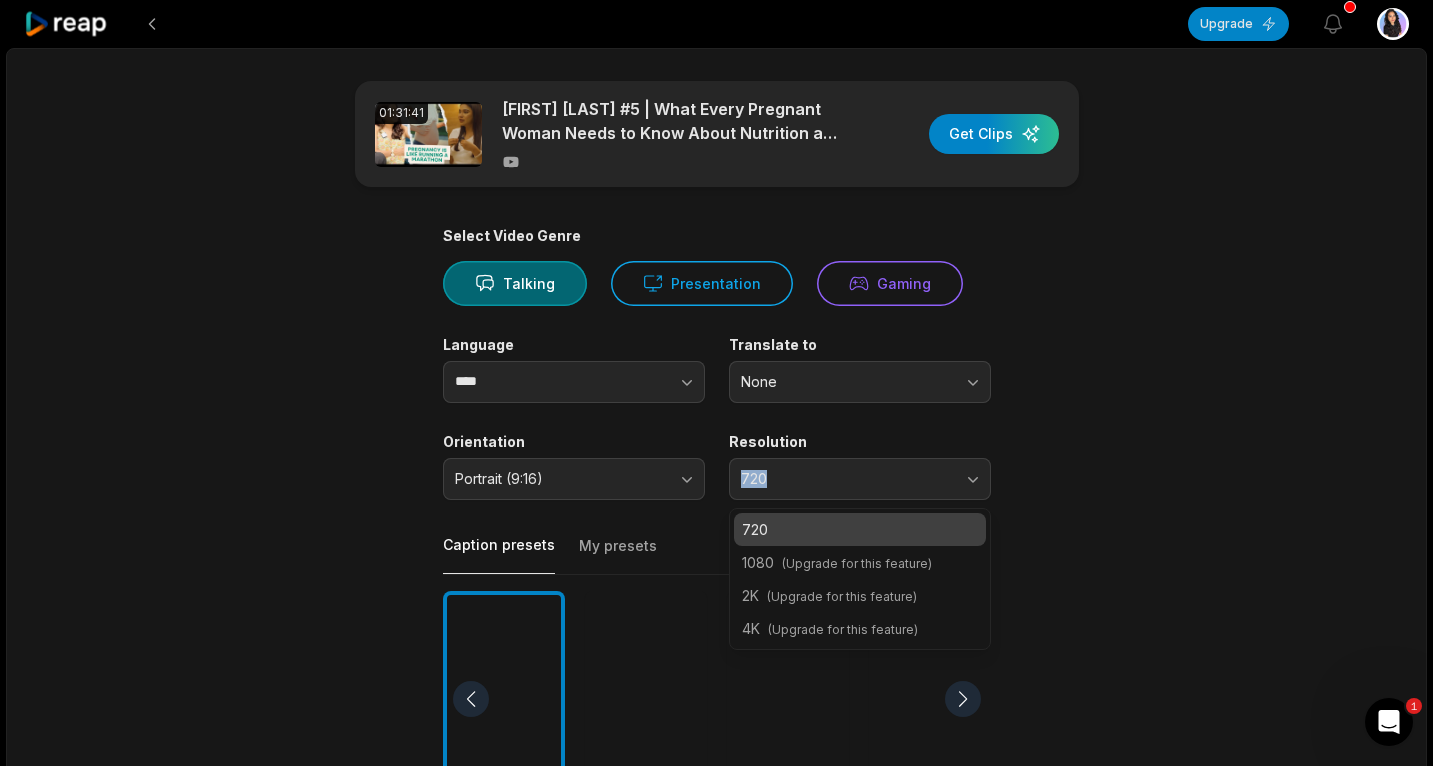 click on "01:31:41 [FIRST] [LAST] #5 | What Every Pregnant Woman Needs to Know About Nutrition and Mental Health Get Clips Select Video Genre Talking Presentation Gaming Language **** Translate to None Orientation Portrait (9:16) Resolution 720 720    1080    (Upgrade for this feature) 2K    (Upgrade for this feature) 4K    (Upgrade for this feature) Caption presets My presets Deep Diver Popping Beasty YC Playdate Pet Zen More Presets Processing Time Frame 00:00 01:31:41 Auto Clip Length <30s 30s-60s 60s-90s 90s-3min Clip Topics (optional) Add specific topics that you want AI to clip from the video." at bounding box center [717, 693] 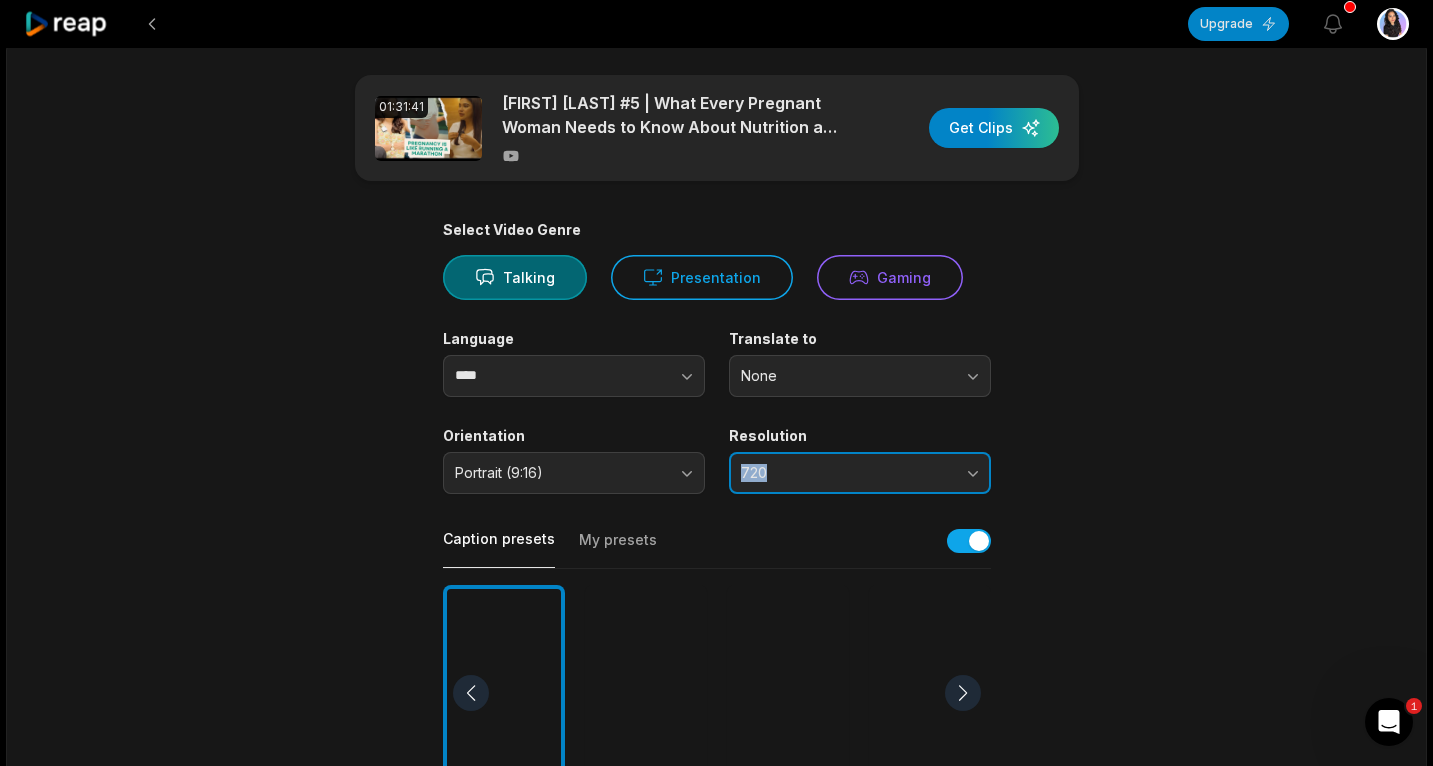scroll, scrollTop: 0, scrollLeft: 0, axis: both 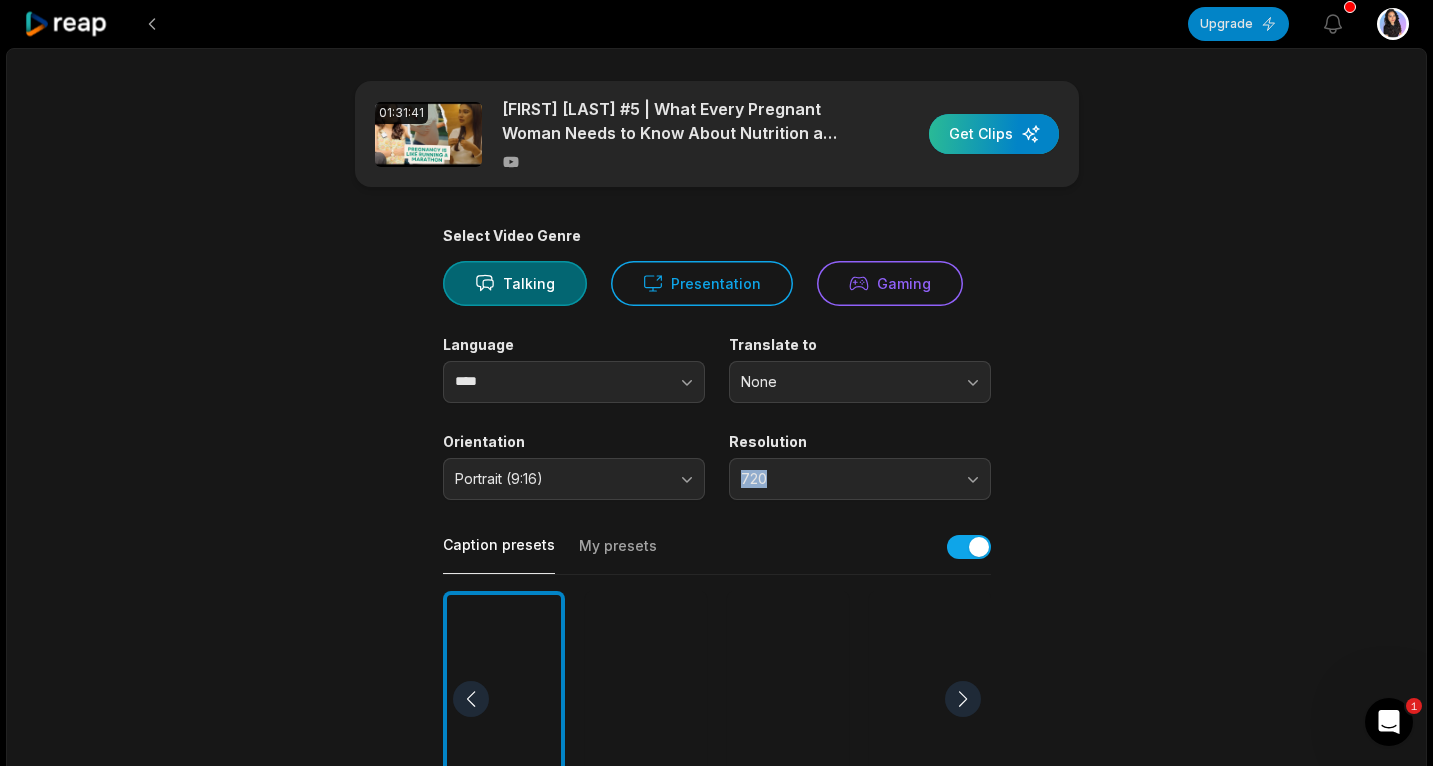 click at bounding box center [994, 134] 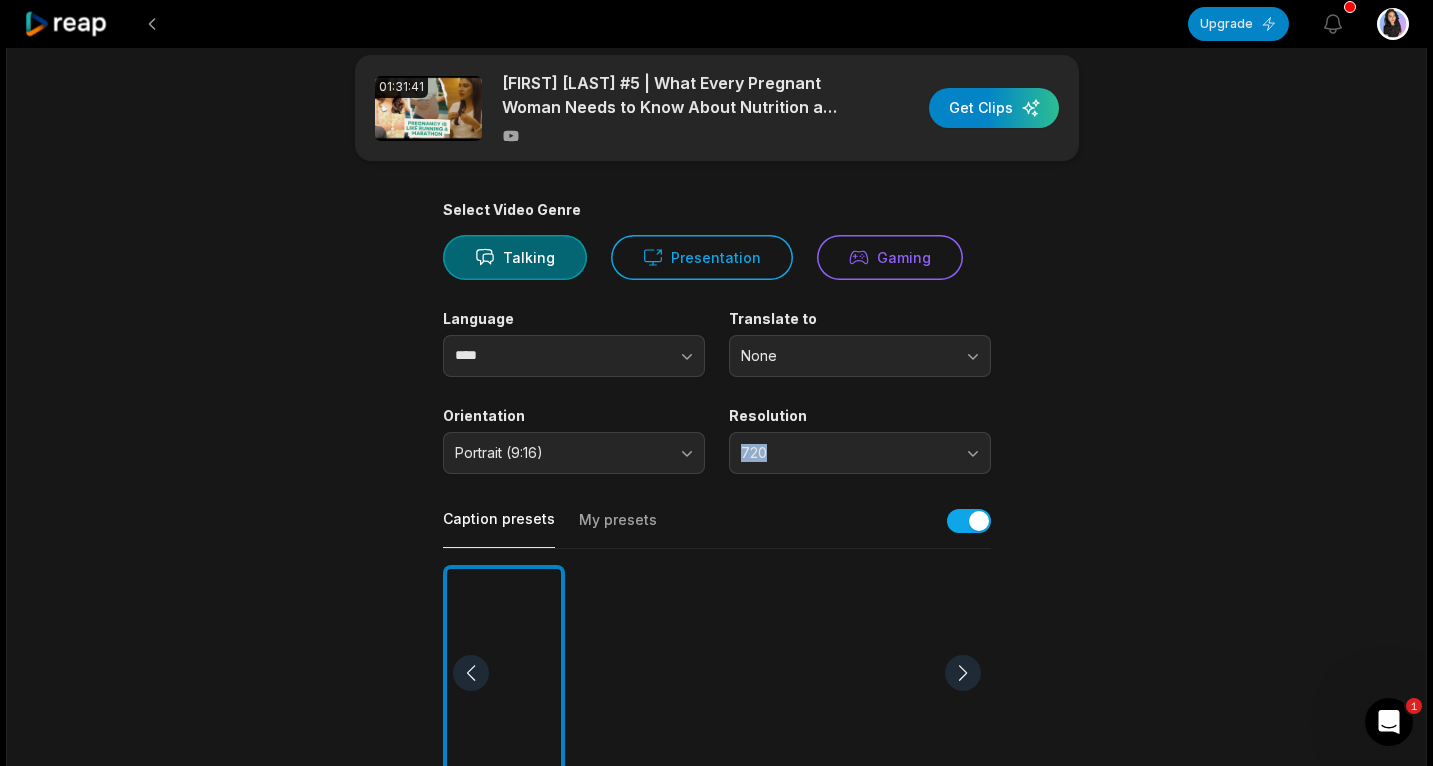 scroll, scrollTop: 0, scrollLeft: 0, axis: both 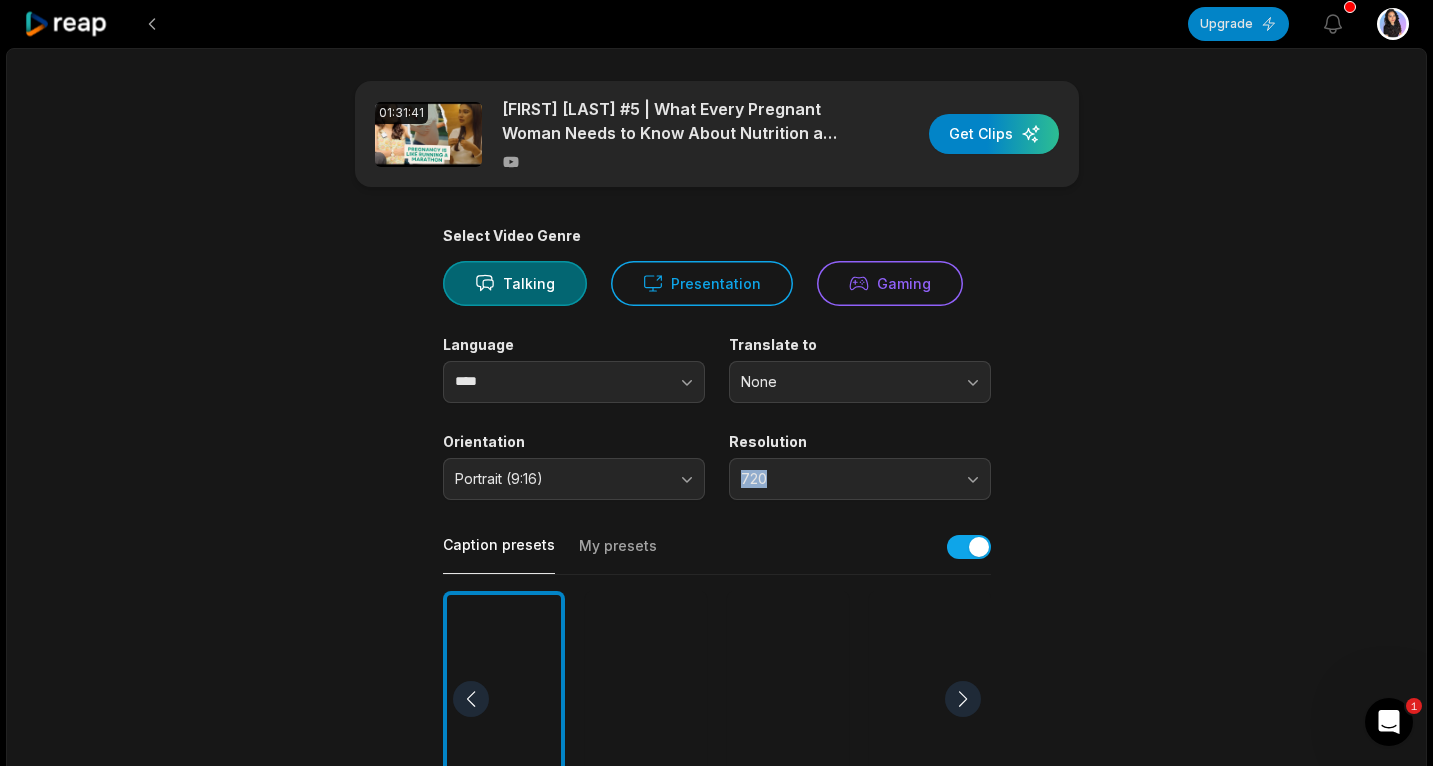 click on "Made with   in [CITY]" at bounding box center [716, 383] 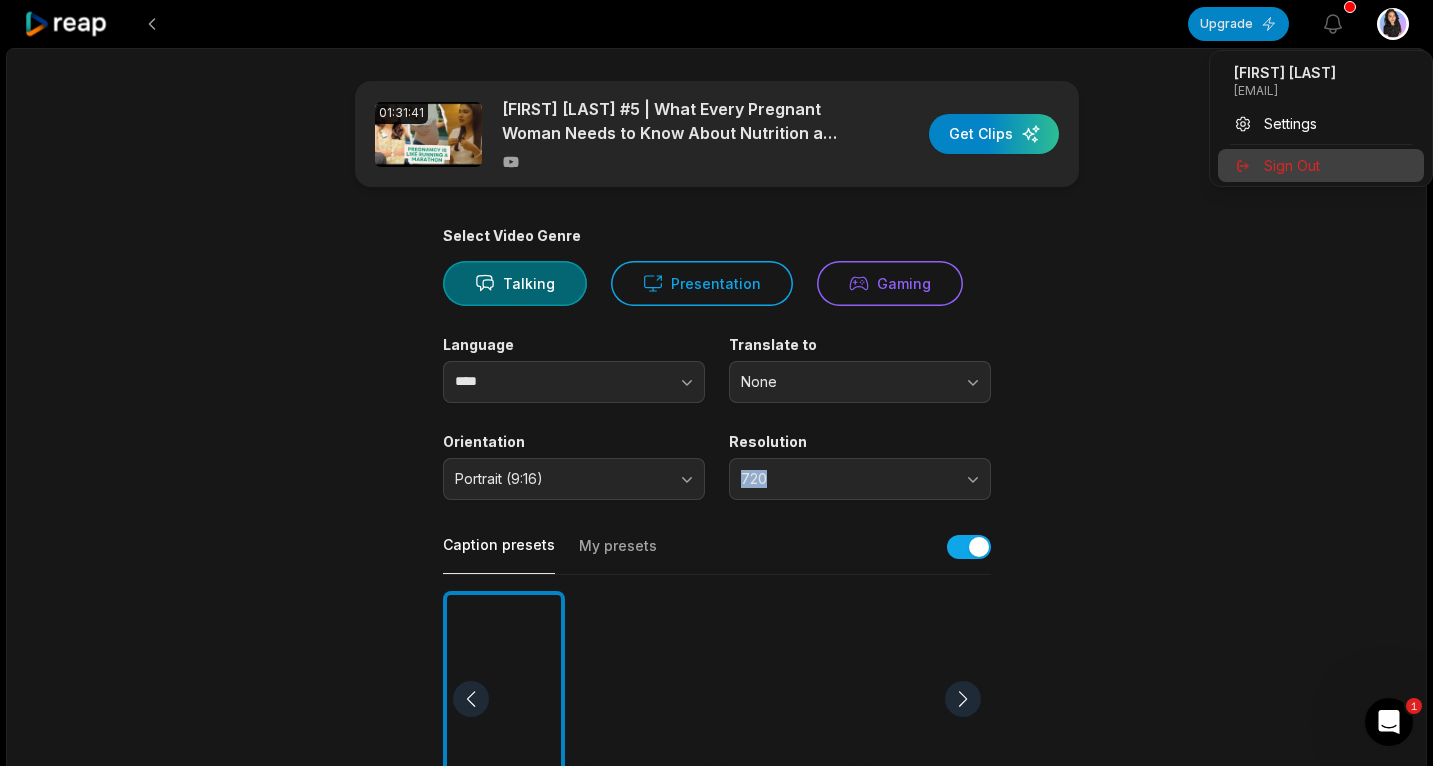 click on "Sign Out" at bounding box center (1292, 165) 